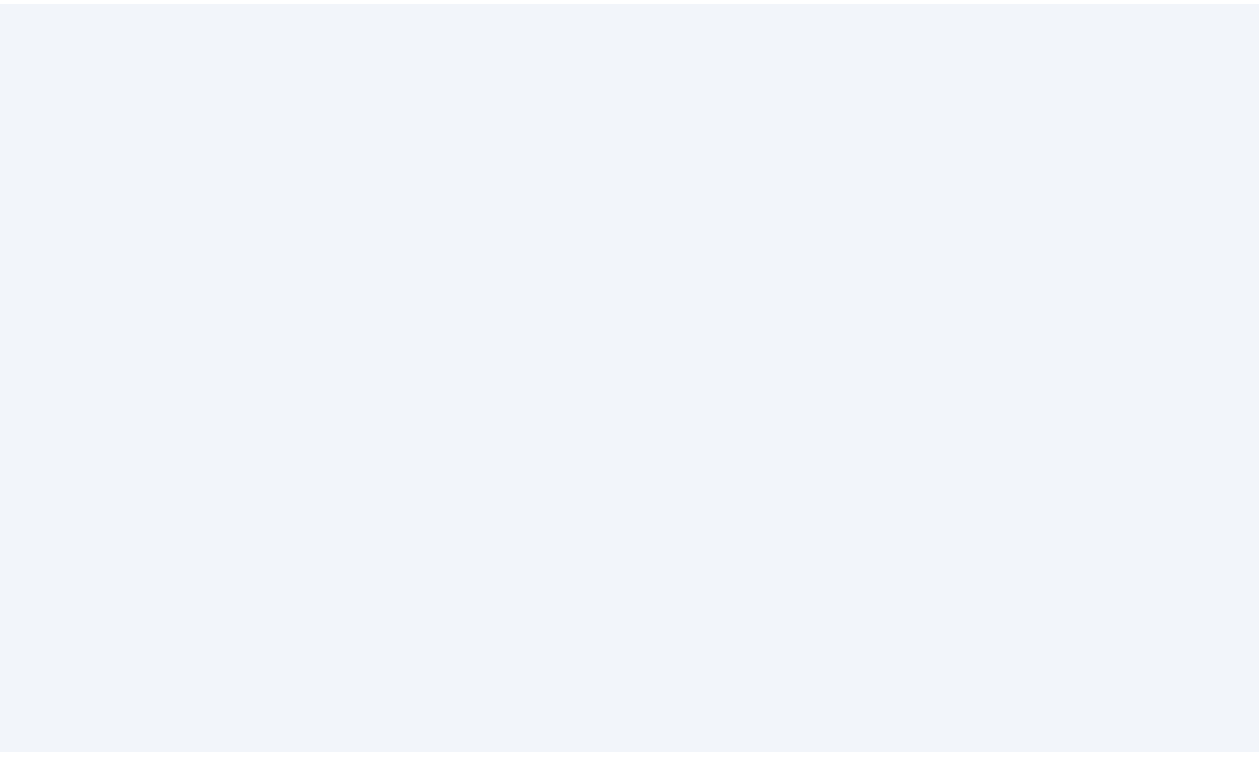 scroll, scrollTop: 0, scrollLeft: 0, axis: both 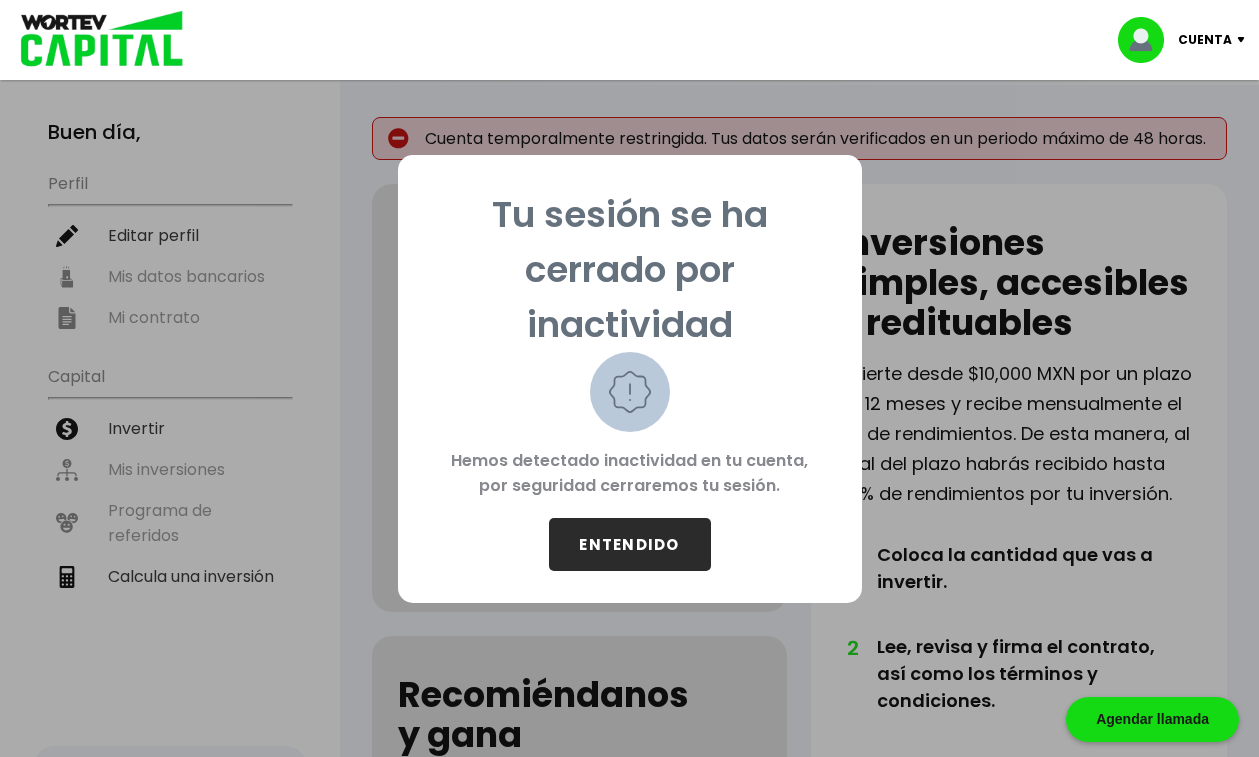 click on "ENTENDIDO" at bounding box center (630, 544) 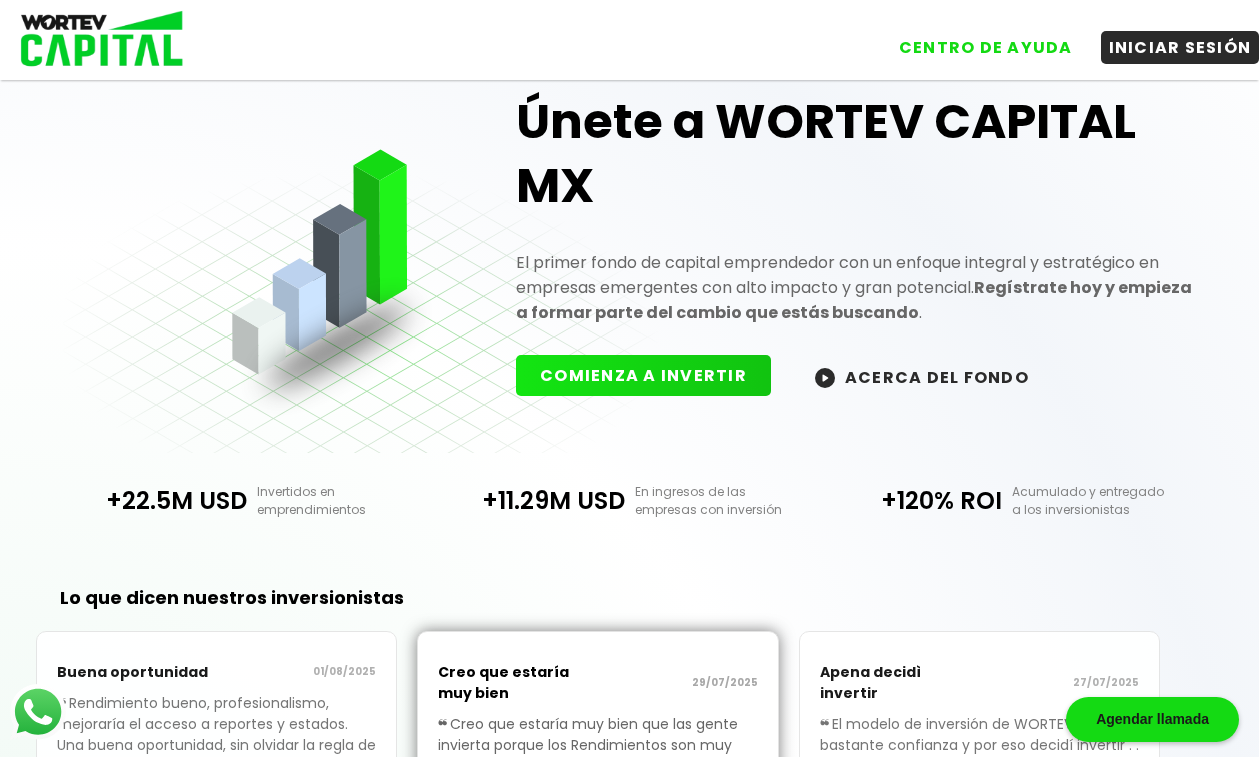 scroll, scrollTop: 0, scrollLeft: 0, axis: both 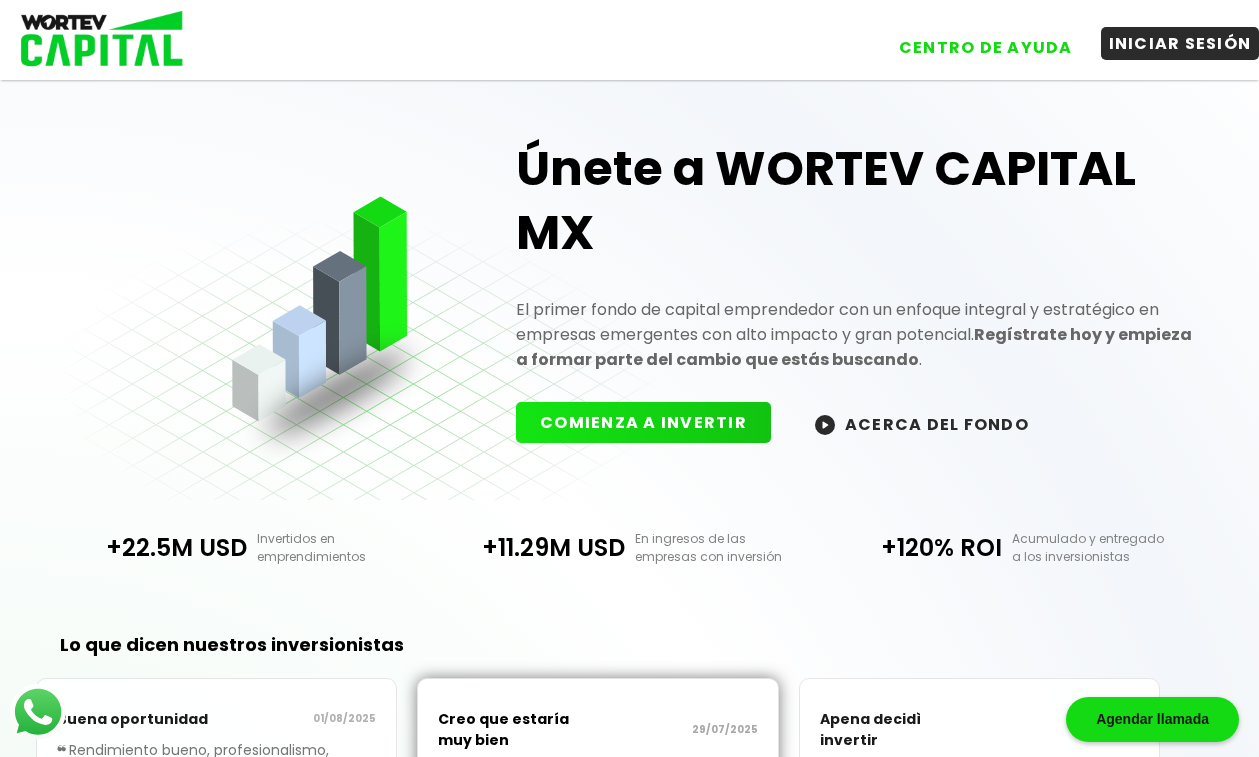 click on "INICIAR SESIÓN" at bounding box center (1180, 43) 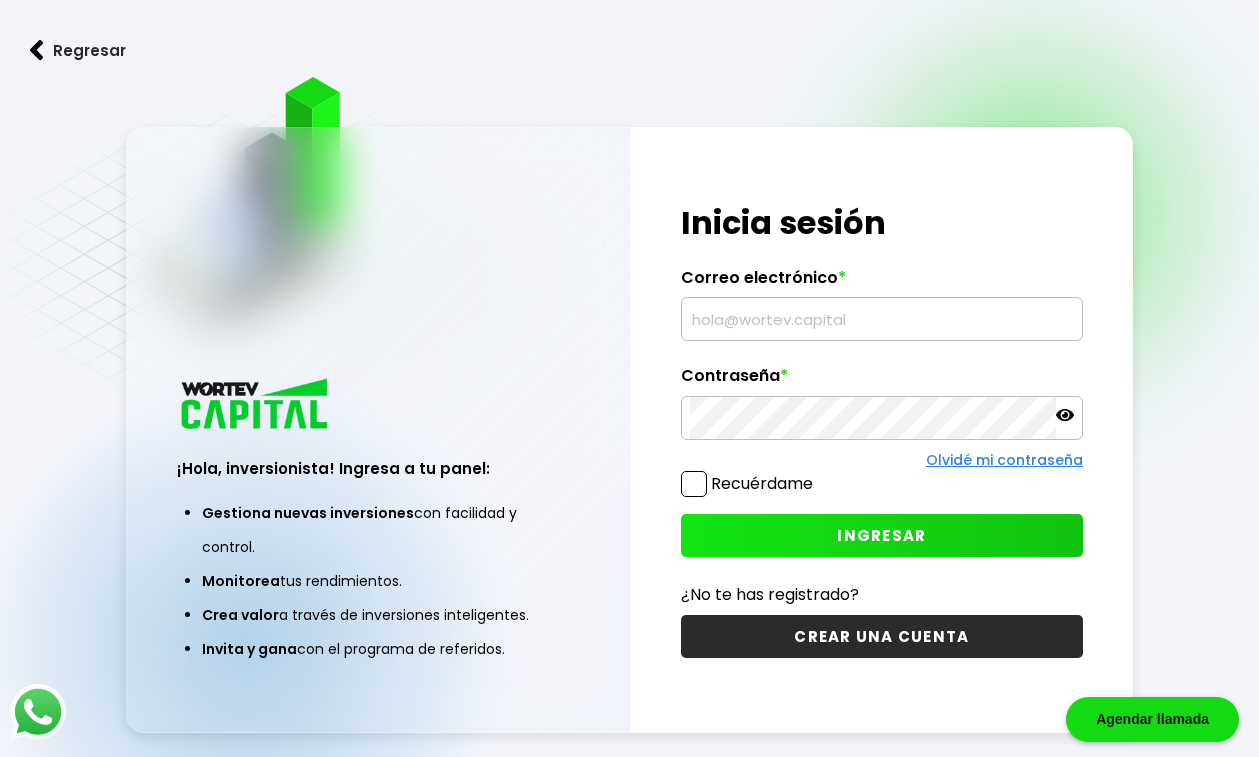 type on "rodrigodelamora32@gmail.com" 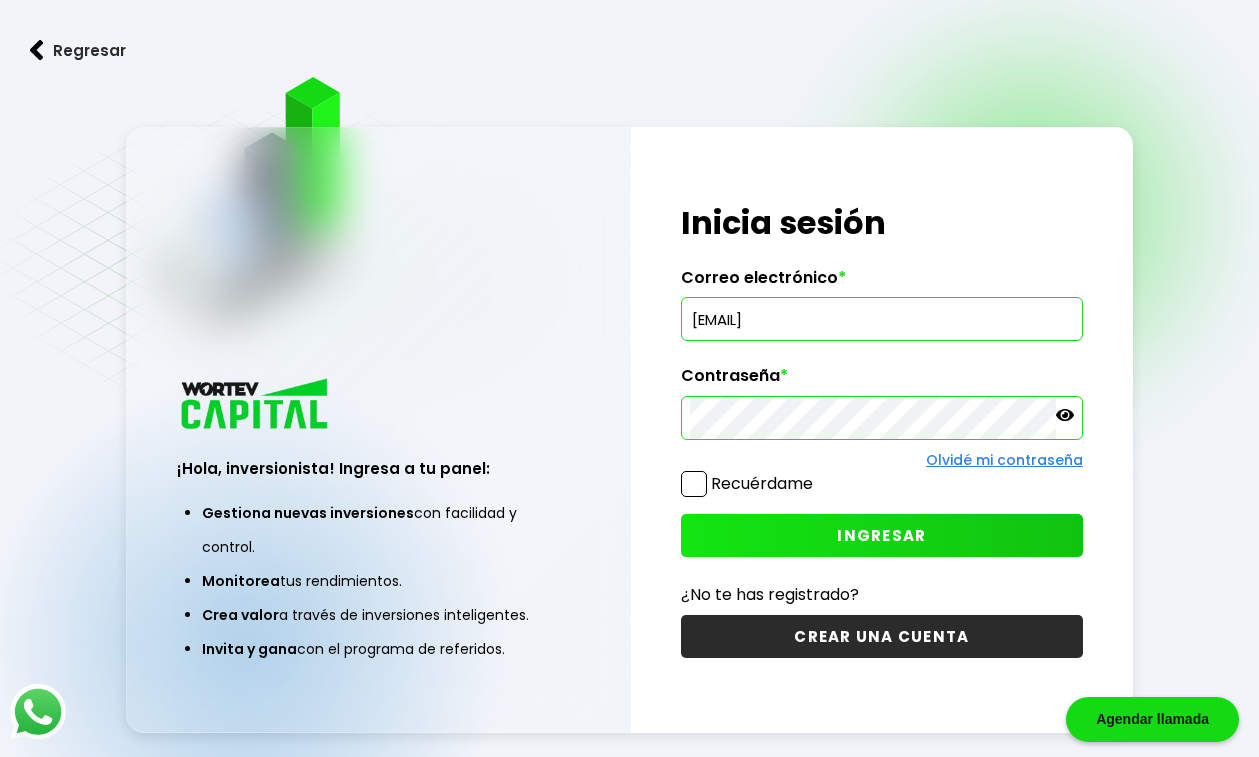 click on "Recuérdame" at bounding box center (762, 483) 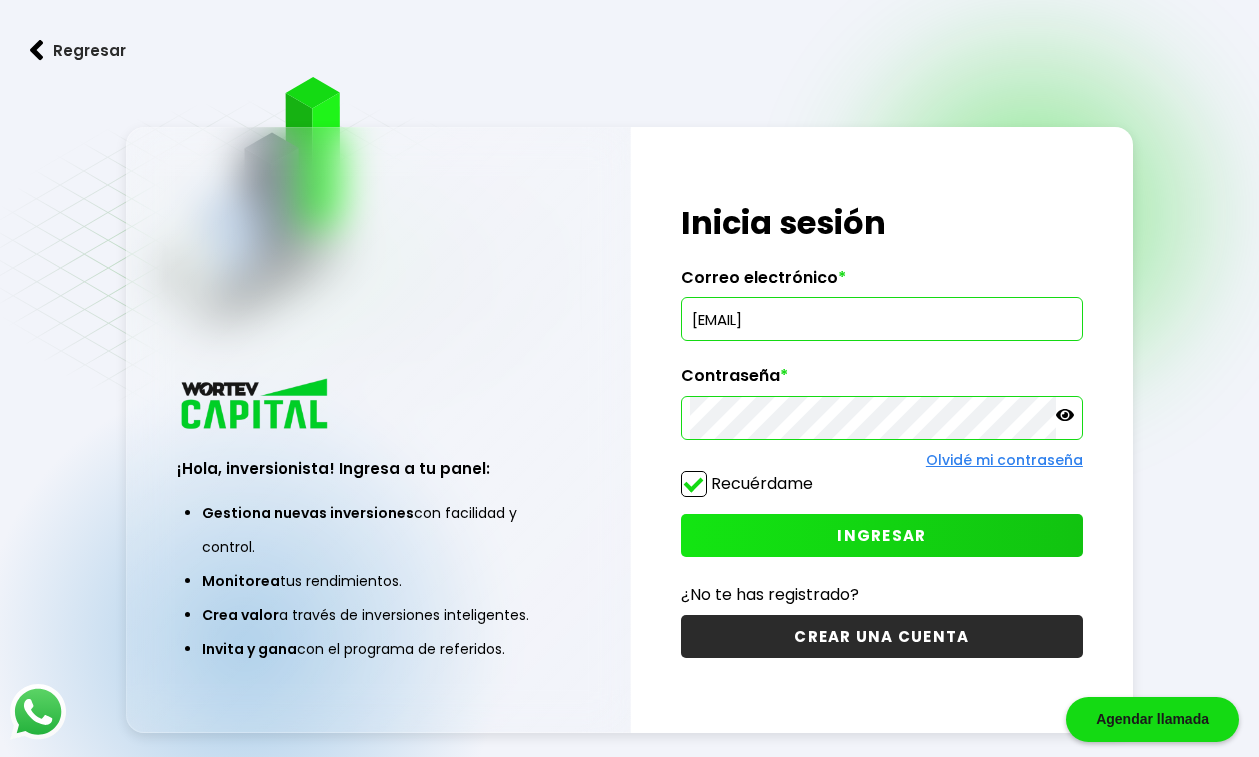 click on "¡Hola, inversionista! Ingresa tus credenciales para iniciar sesión Inicia sesión Correo electrónico * rodrigodelamora32@gmail.com Contraseña * Olvidé mi contraseña Recuérdame INGRESAR ¿No te has registrado? CREAR UNA CUENTA" at bounding box center [882, 430] 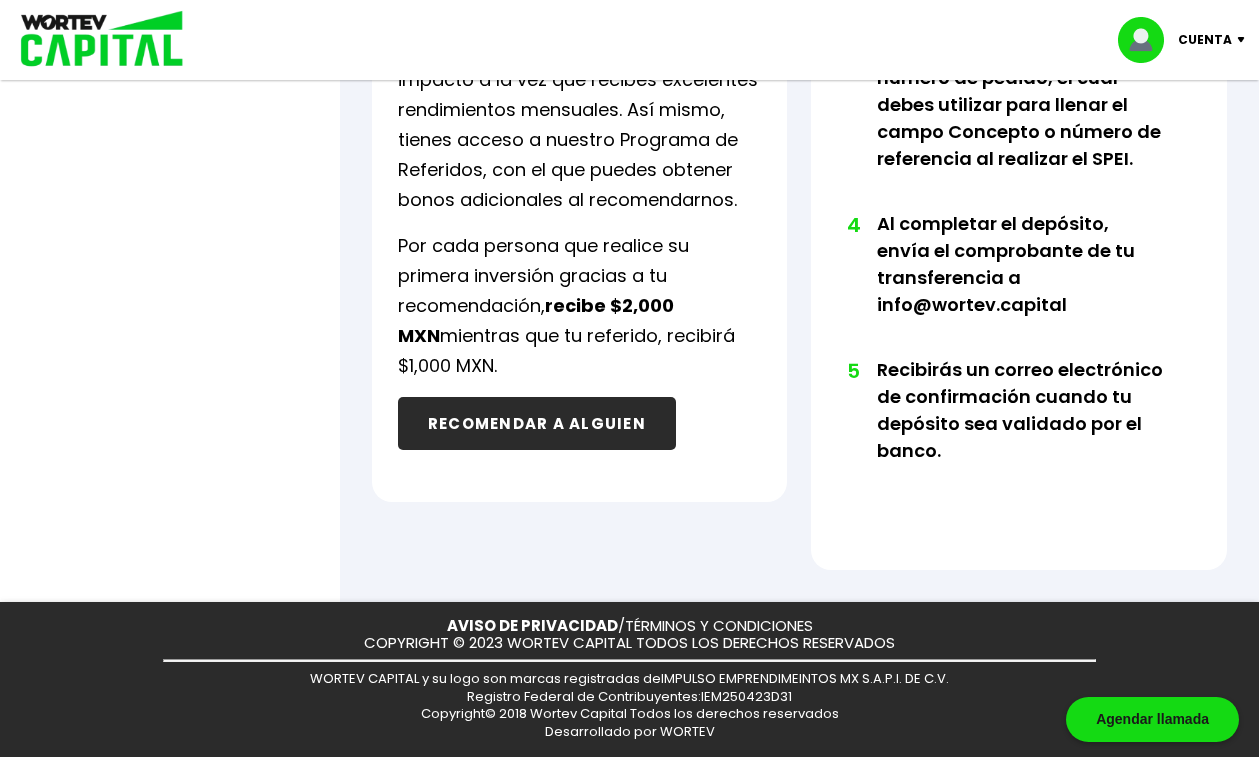 scroll, scrollTop: 0, scrollLeft: 0, axis: both 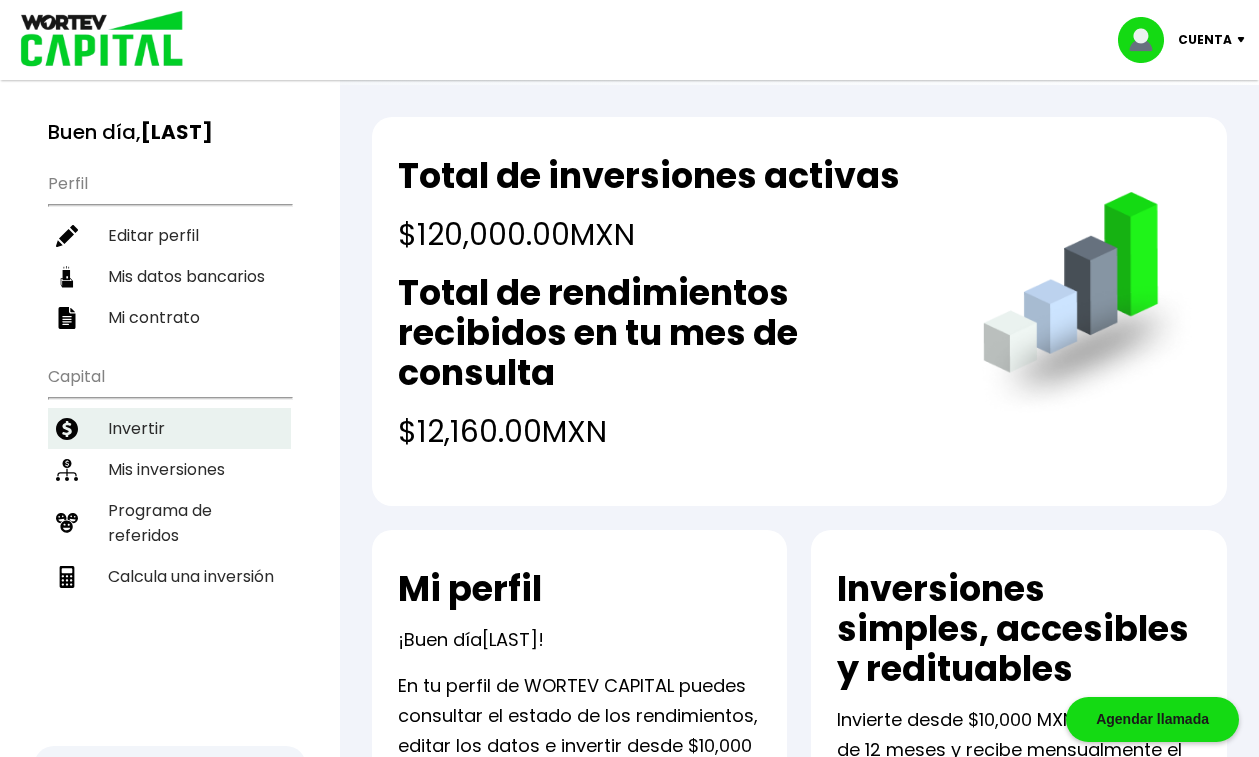 click on "Invertir" at bounding box center (169, 428) 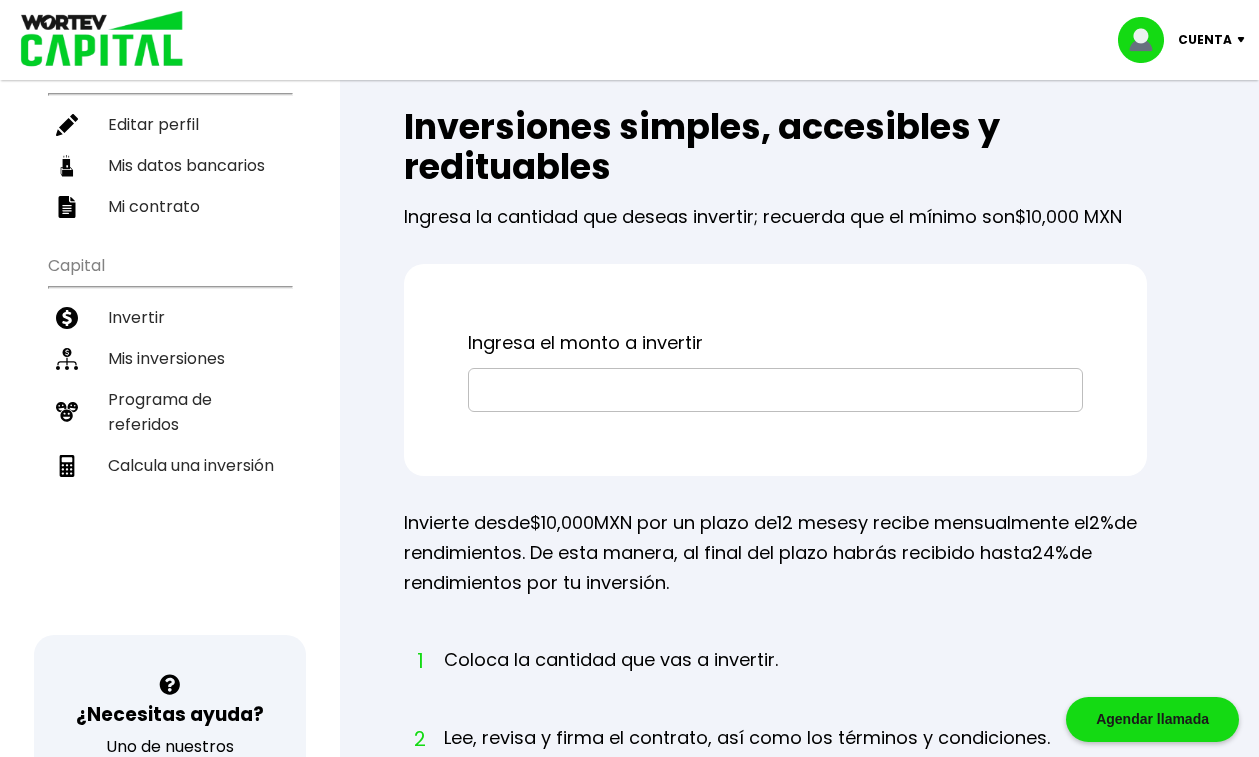 scroll, scrollTop: 114, scrollLeft: 0, axis: vertical 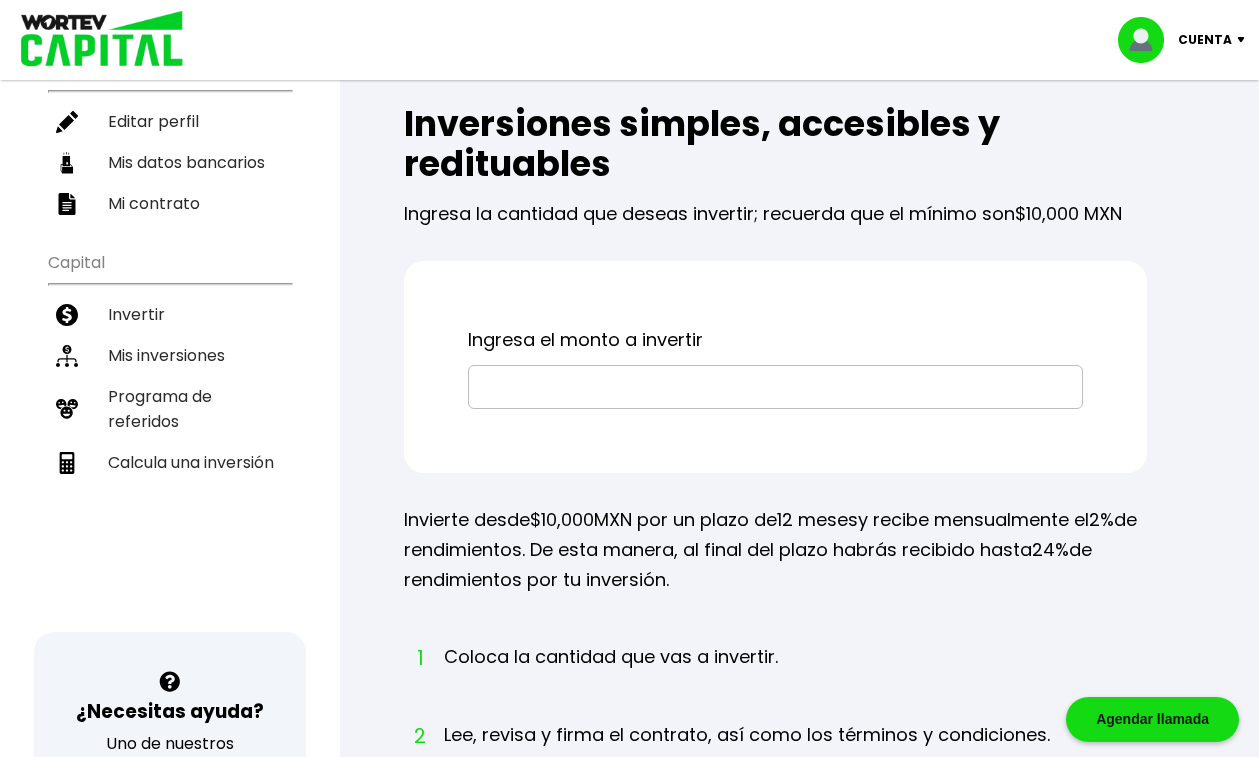 click at bounding box center (775, 387) 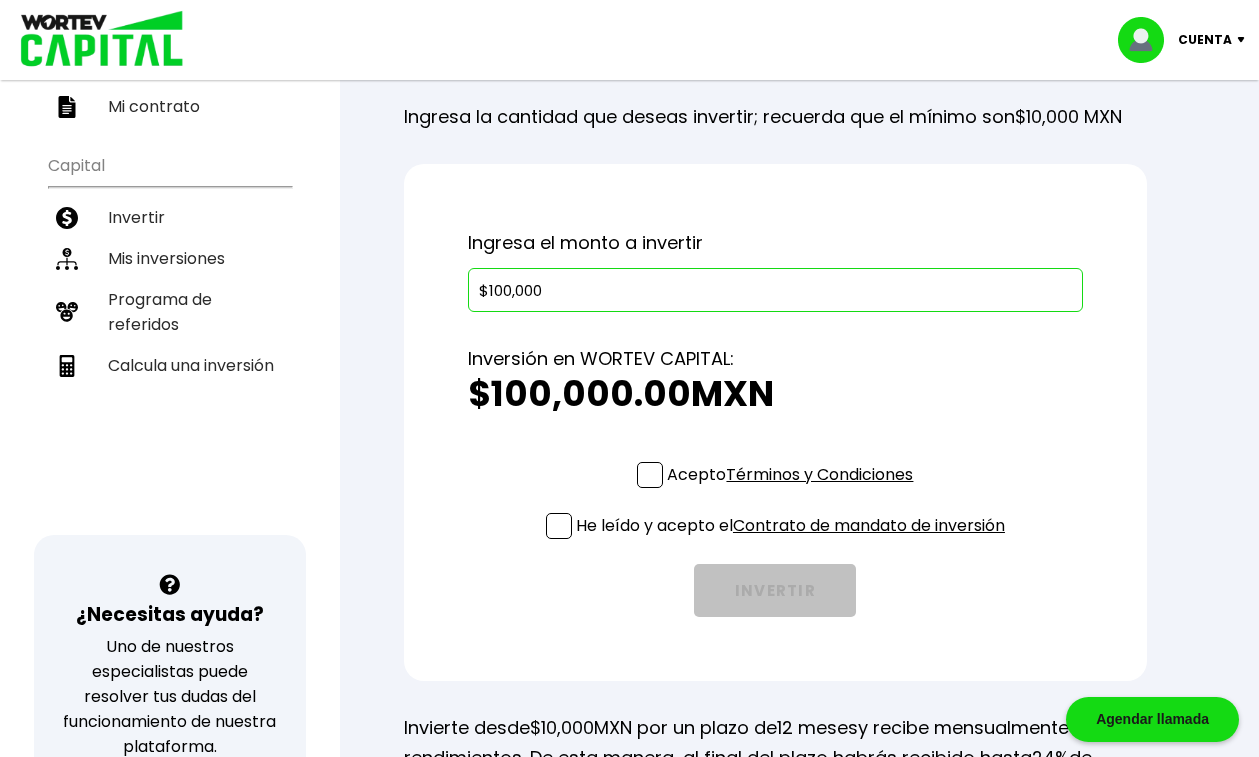 scroll, scrollTop: 222, scrollLeft: 0, axis: vertical 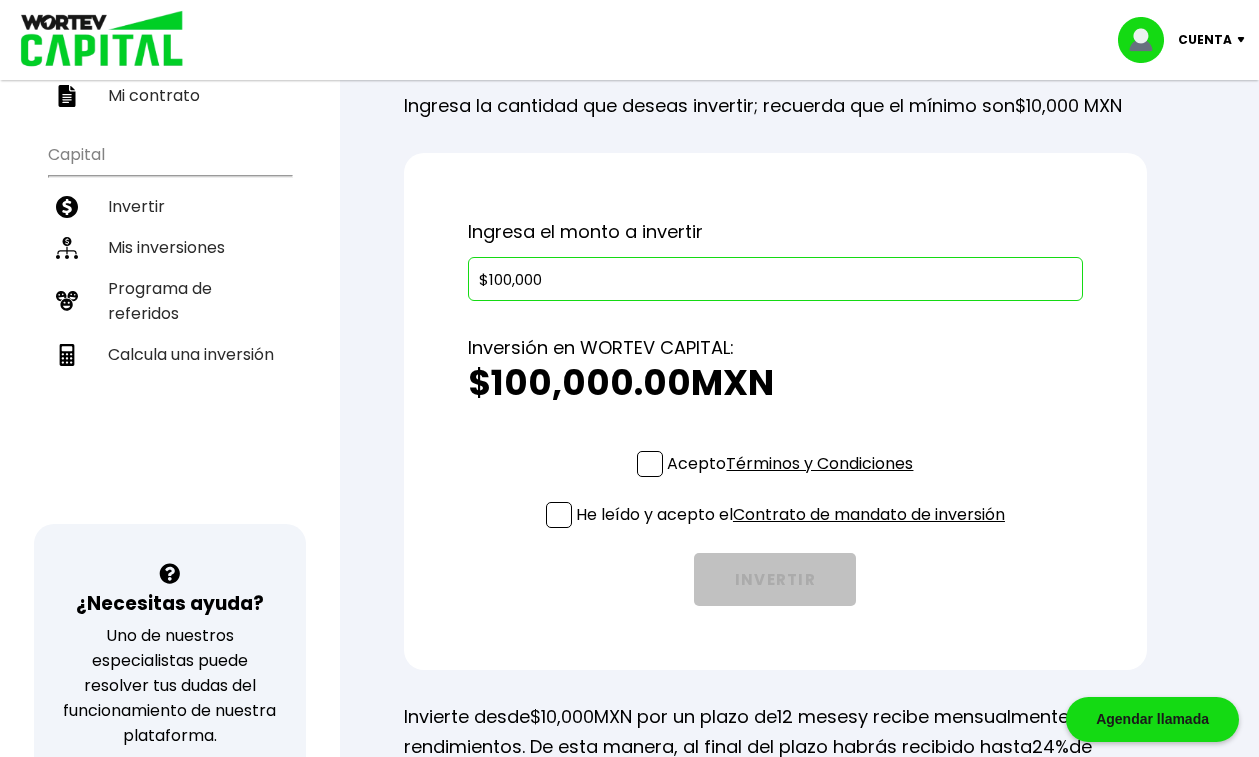 type on "$100,000" 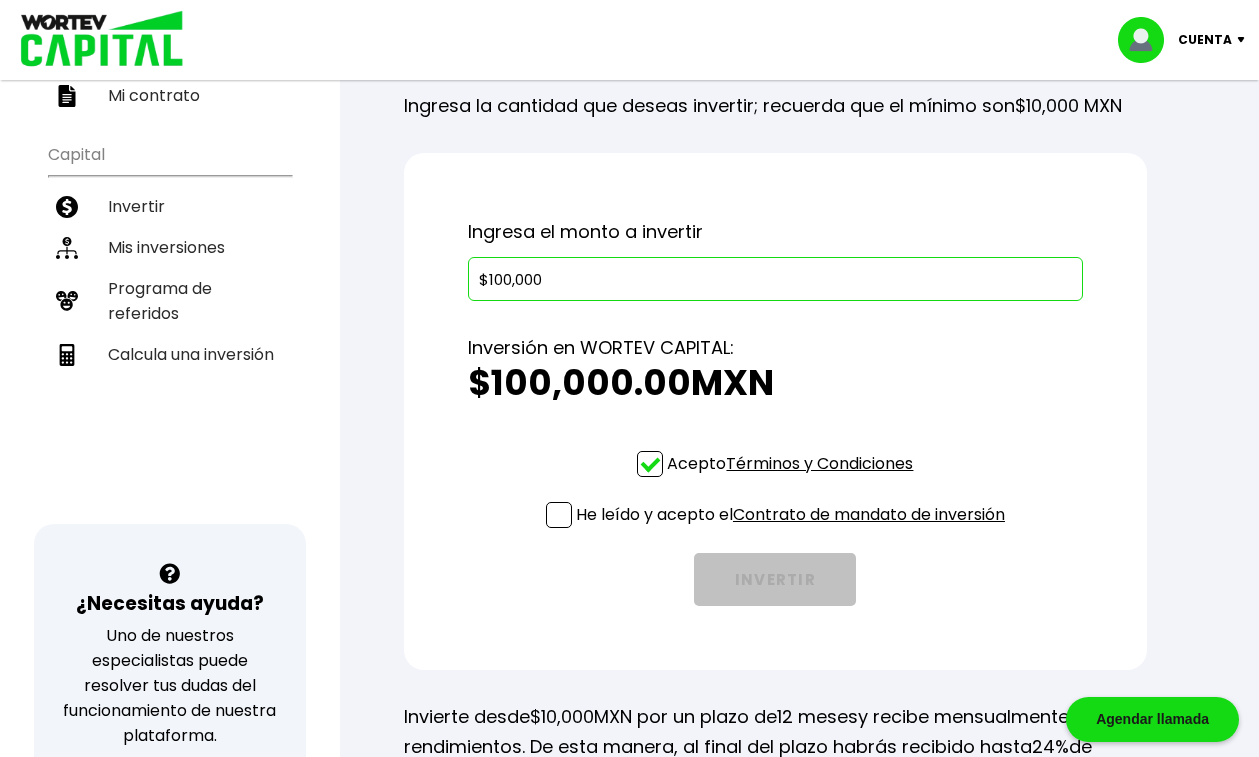 click at bounding box center (559, 515) 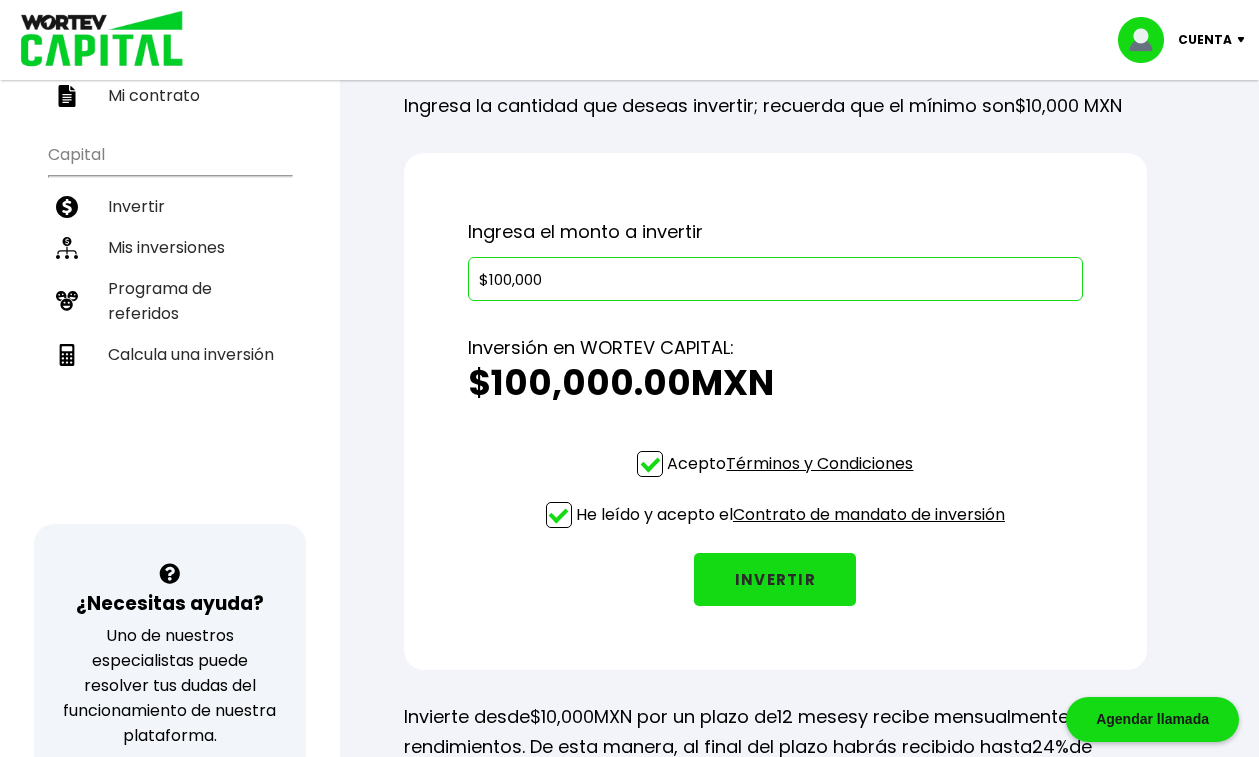 click on "INVERTIR" at bounding box center [775, 579] 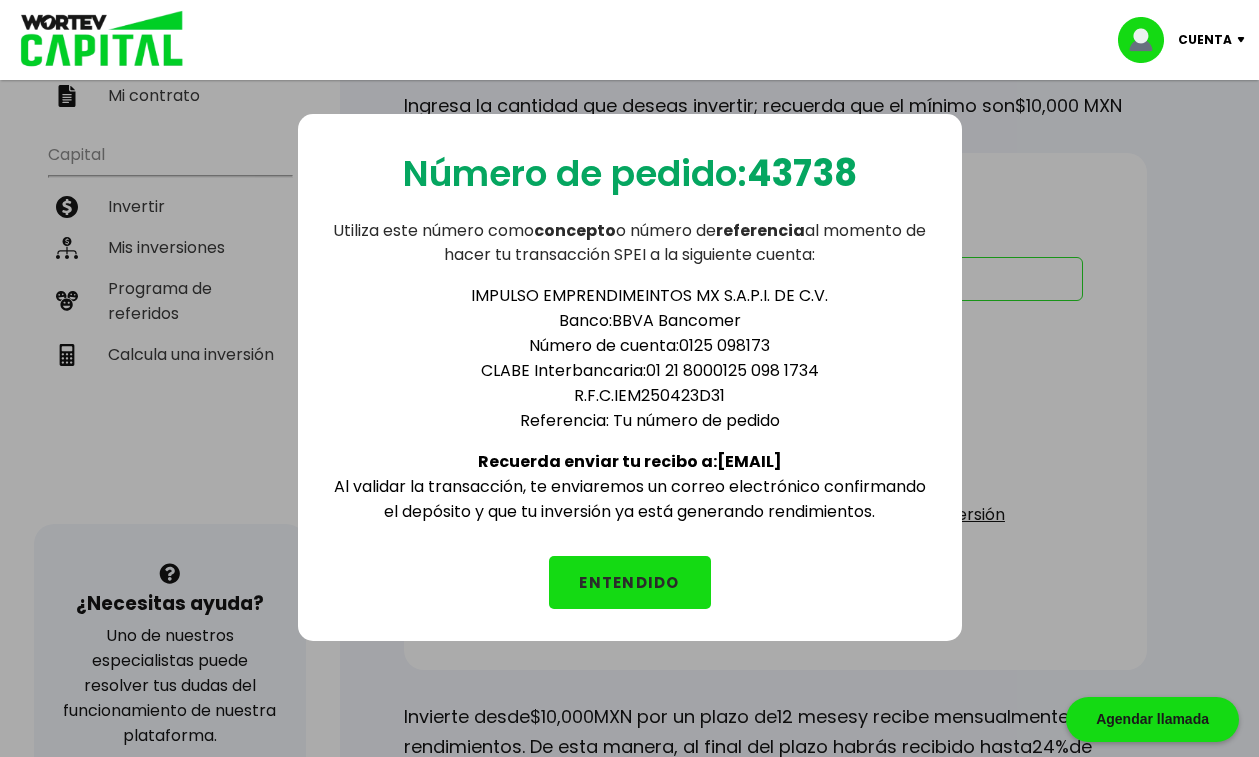 click on "ENTENDIDO" at bounding box center [630, 582] 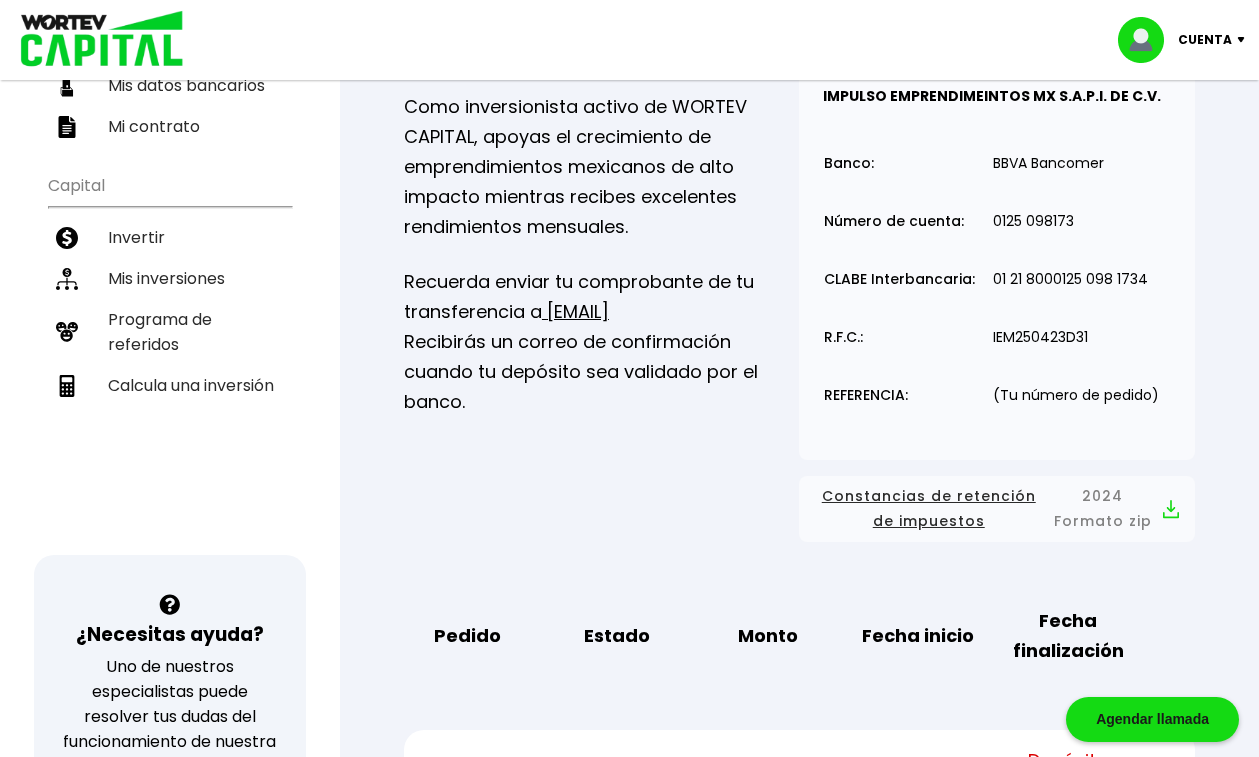scroll, scrollTop: 0, scrollLeft: 0, axis: both 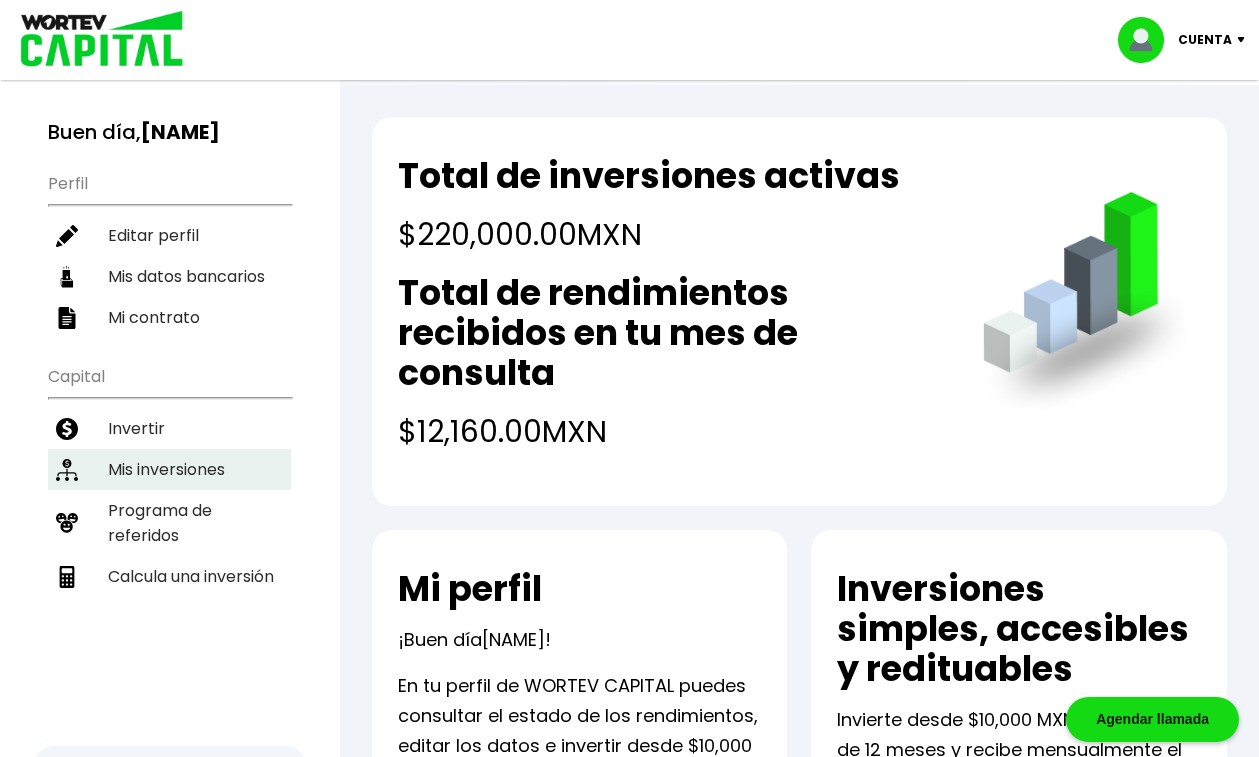 click on "Mis inversiones" at bounding box center [169, 469] 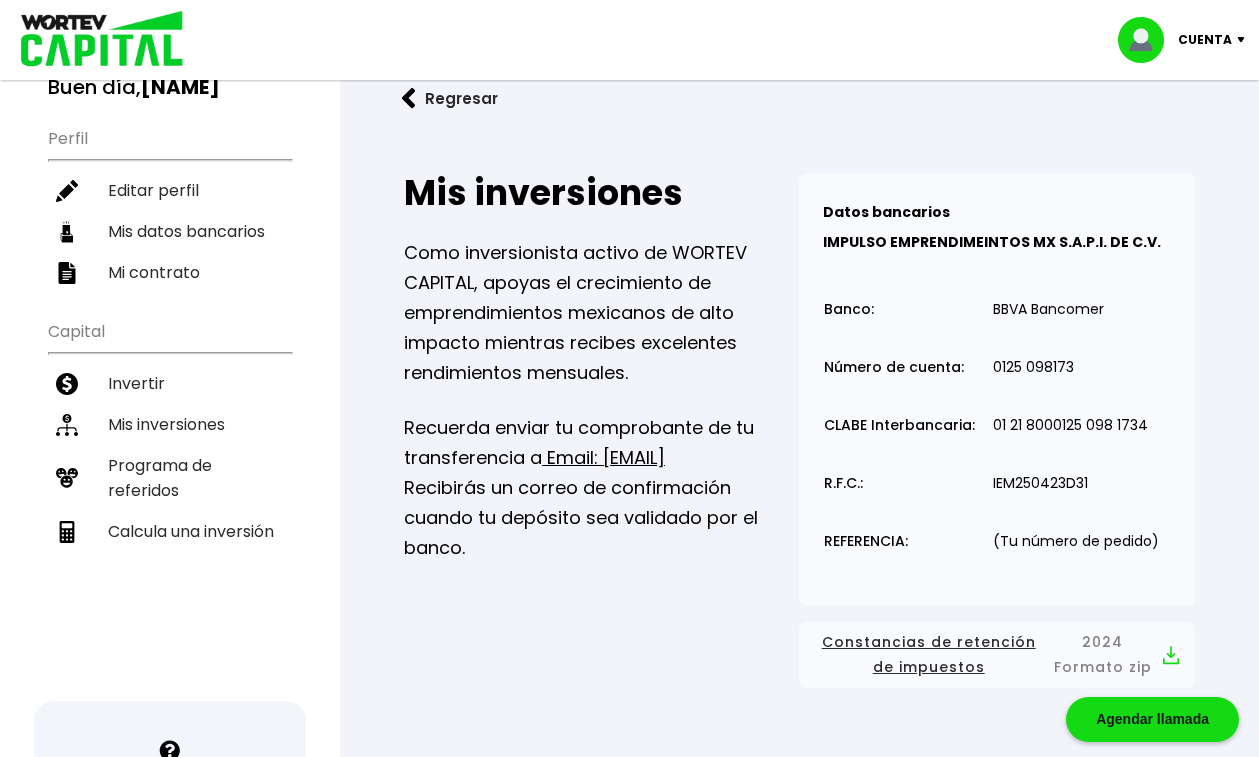scroll, scrollTop: 0, scrollLeft: 0, axis: both 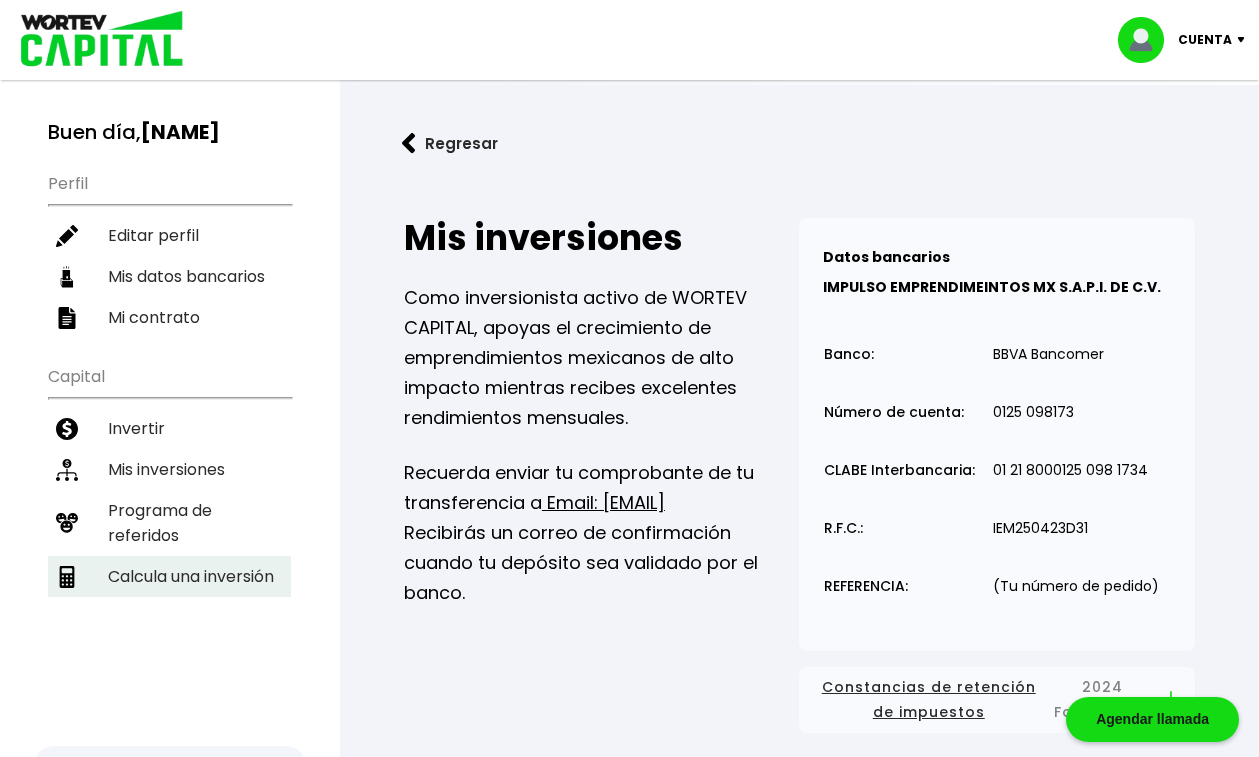 click on "Calcula una inversión" at bounding box center (169, 576) 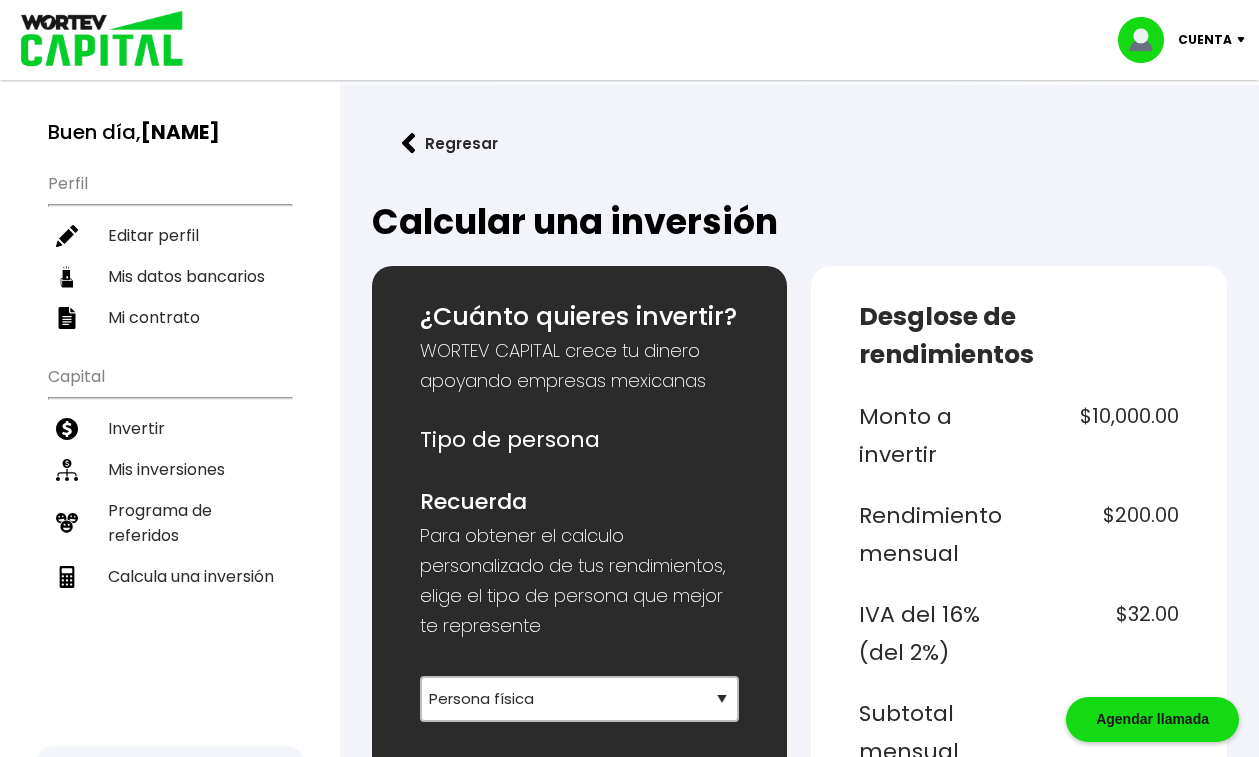 scroll, scrollTop: 148, scrollLeft: 0, axis: vertical 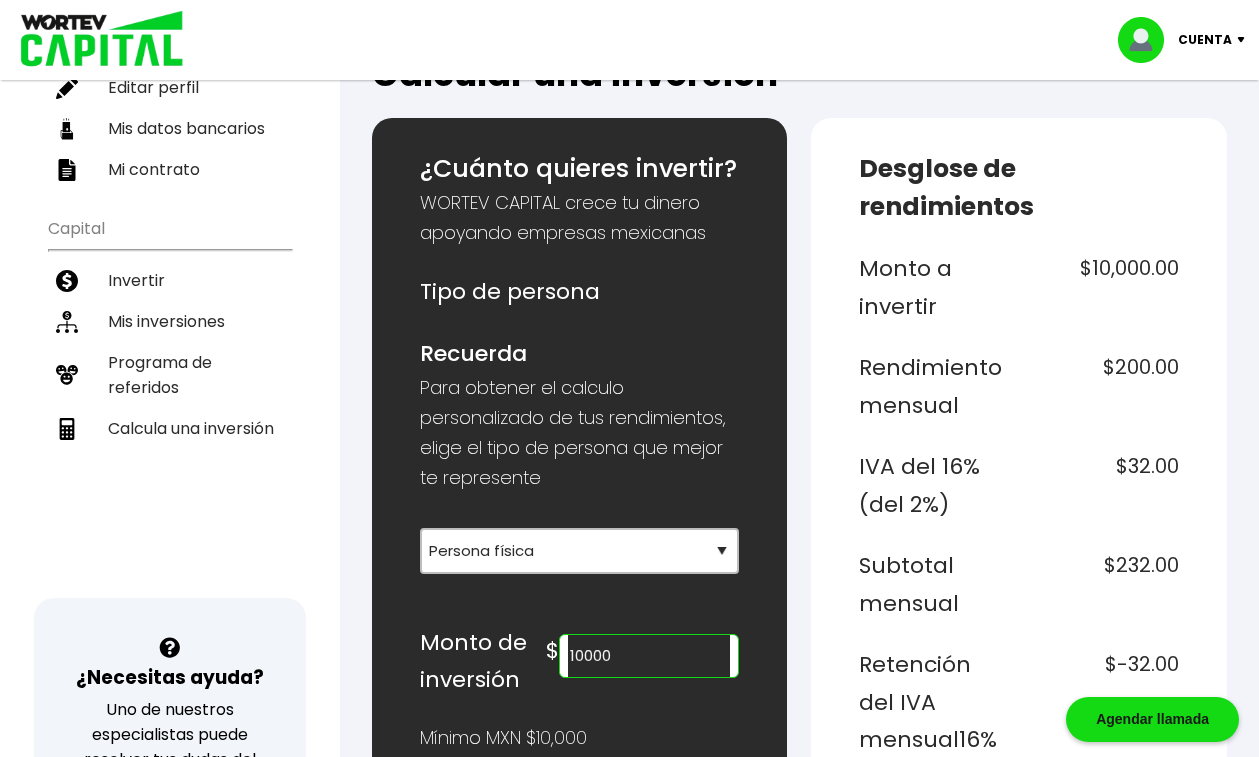 click on "10000" at bounding box center [649, 656] 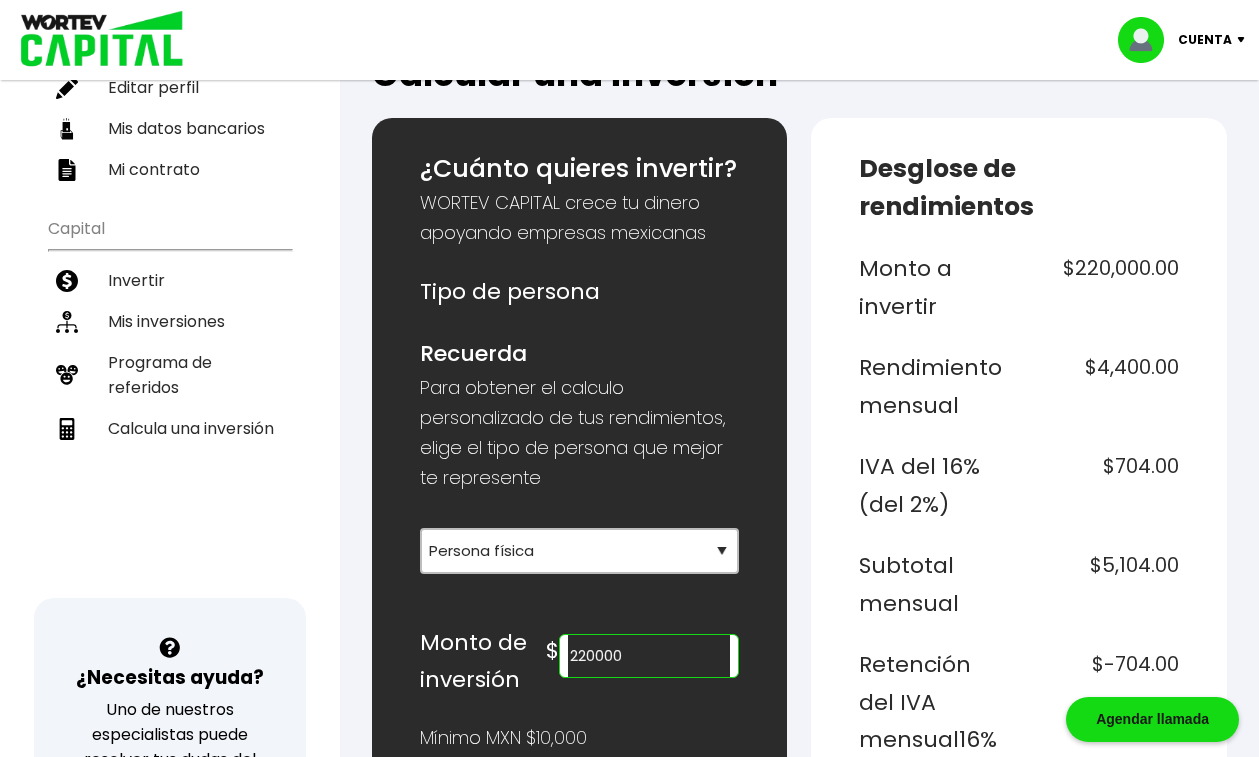 scroll, scrollTop: 435, scrollLeft: 0, axis: vertical 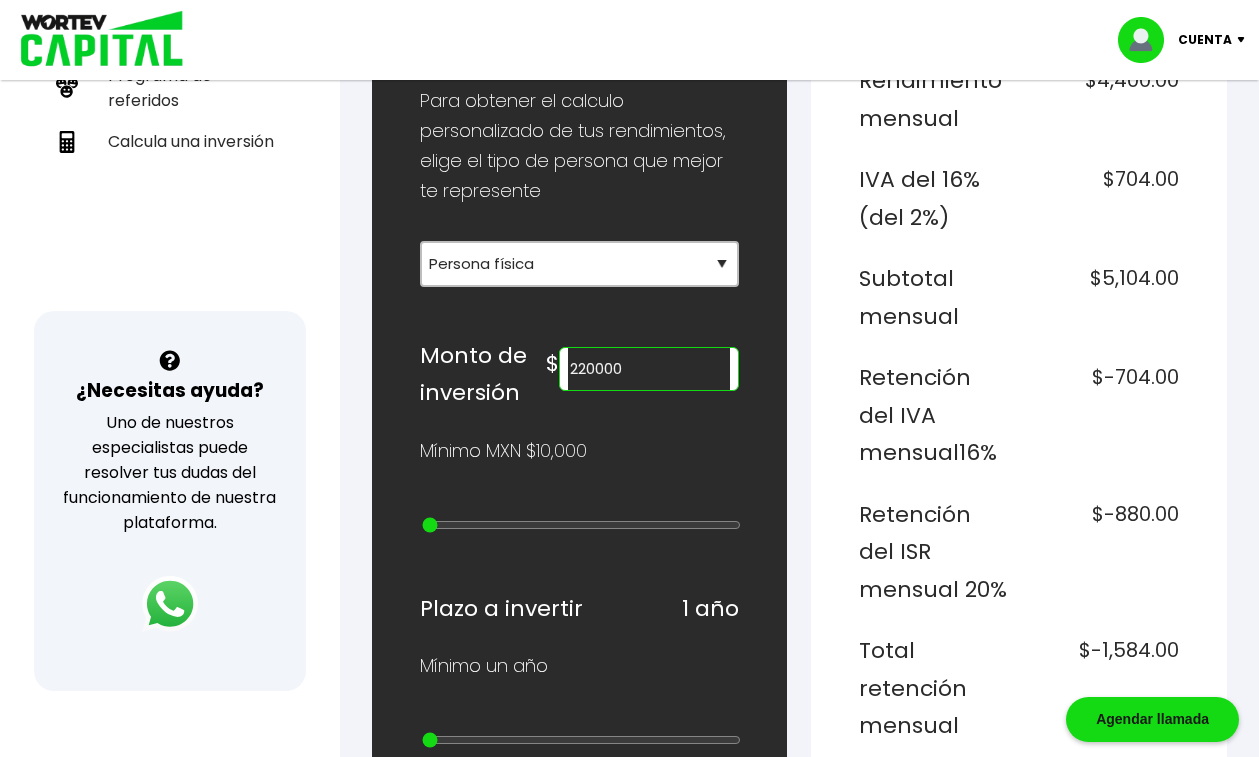 type on "220000" 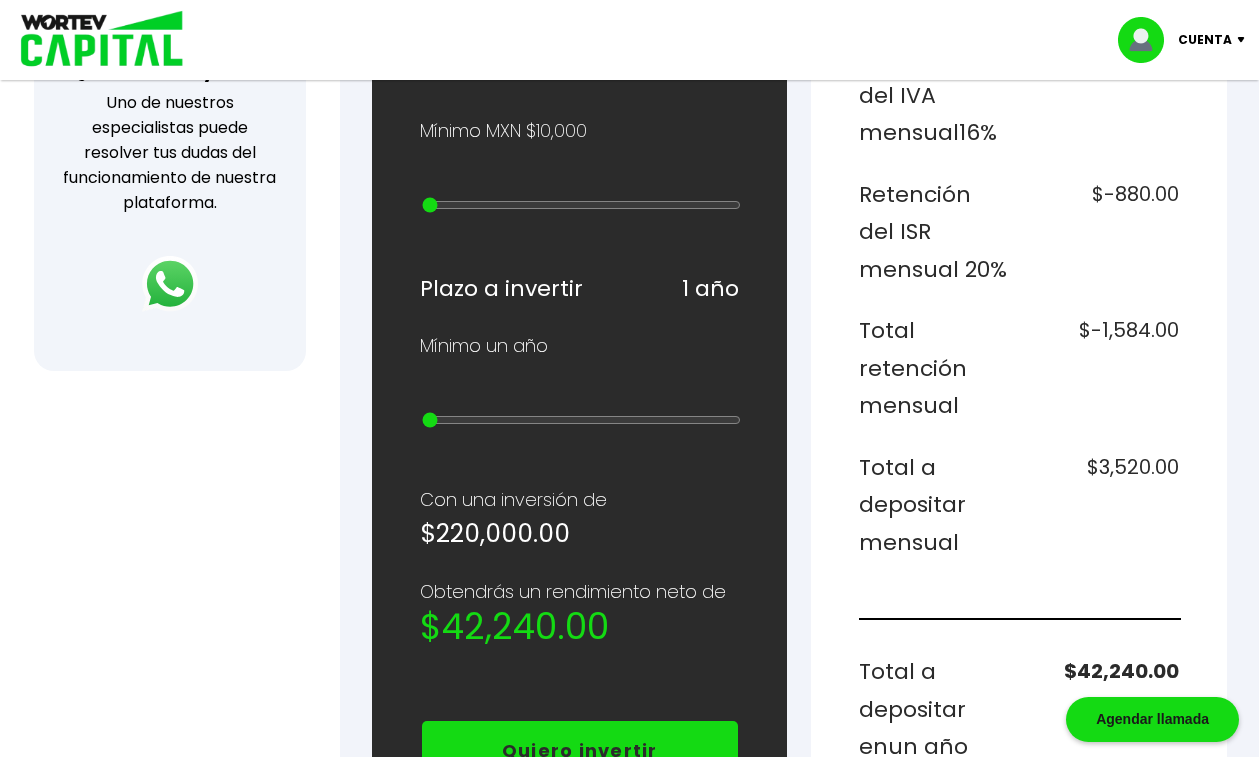 scroll, scrollTop: 761, scrollLeft: 0, axis: vertical 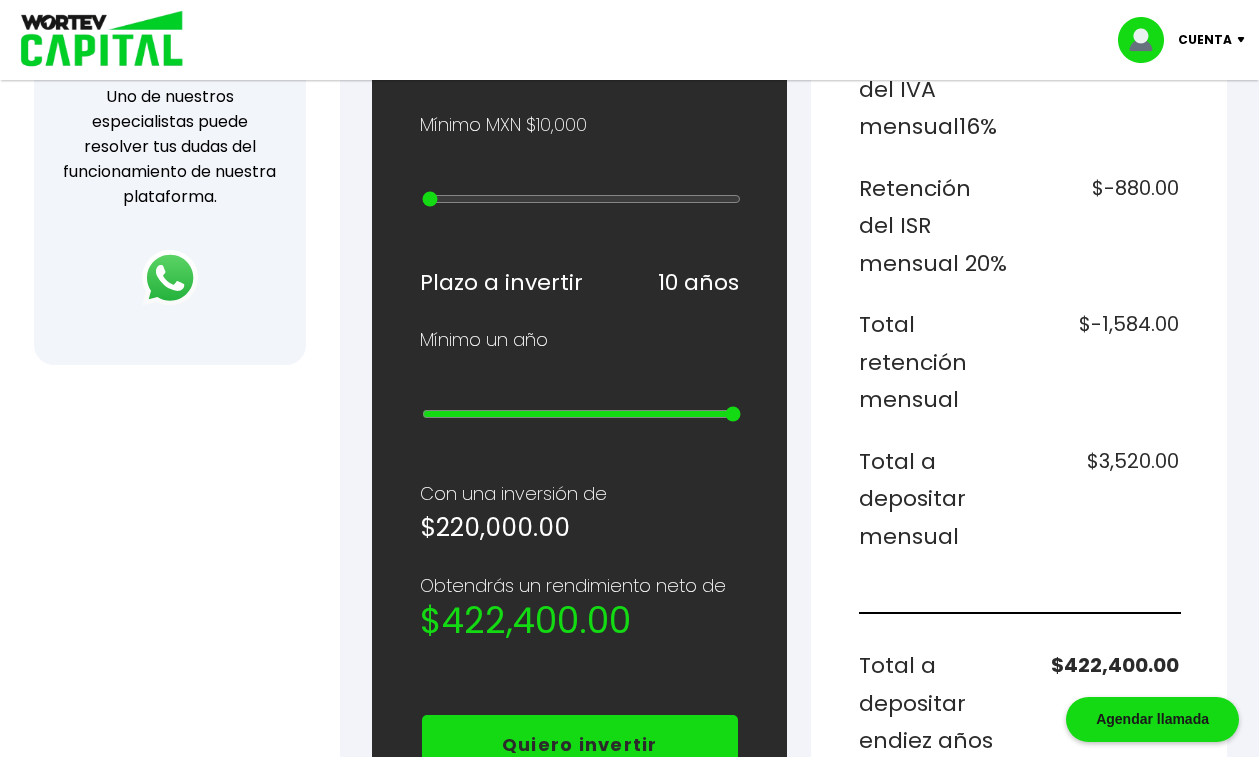 drag, startPoint x: 431, startPoint y: 404, endPoint x: 804, endPoint y: 420, distance: 373.34302 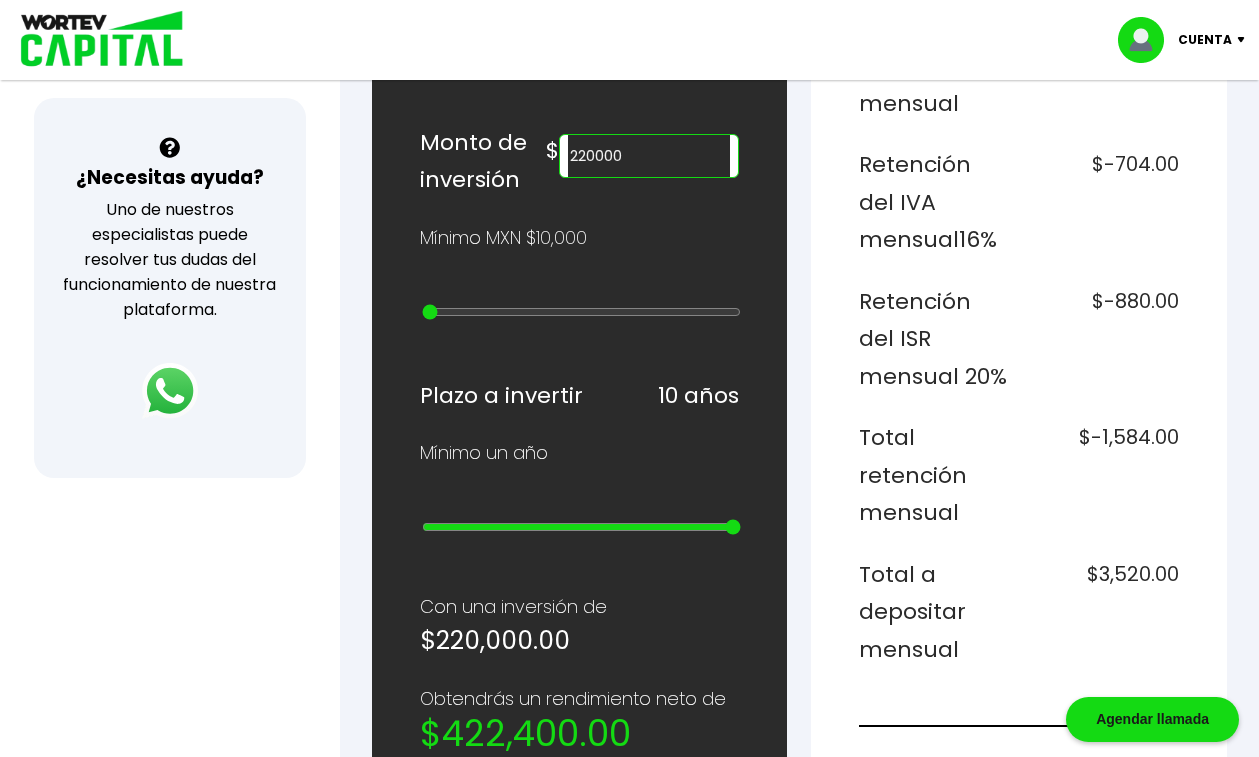 scroll, scrollTop: 649, scrollLeft: 0, axis: vertical 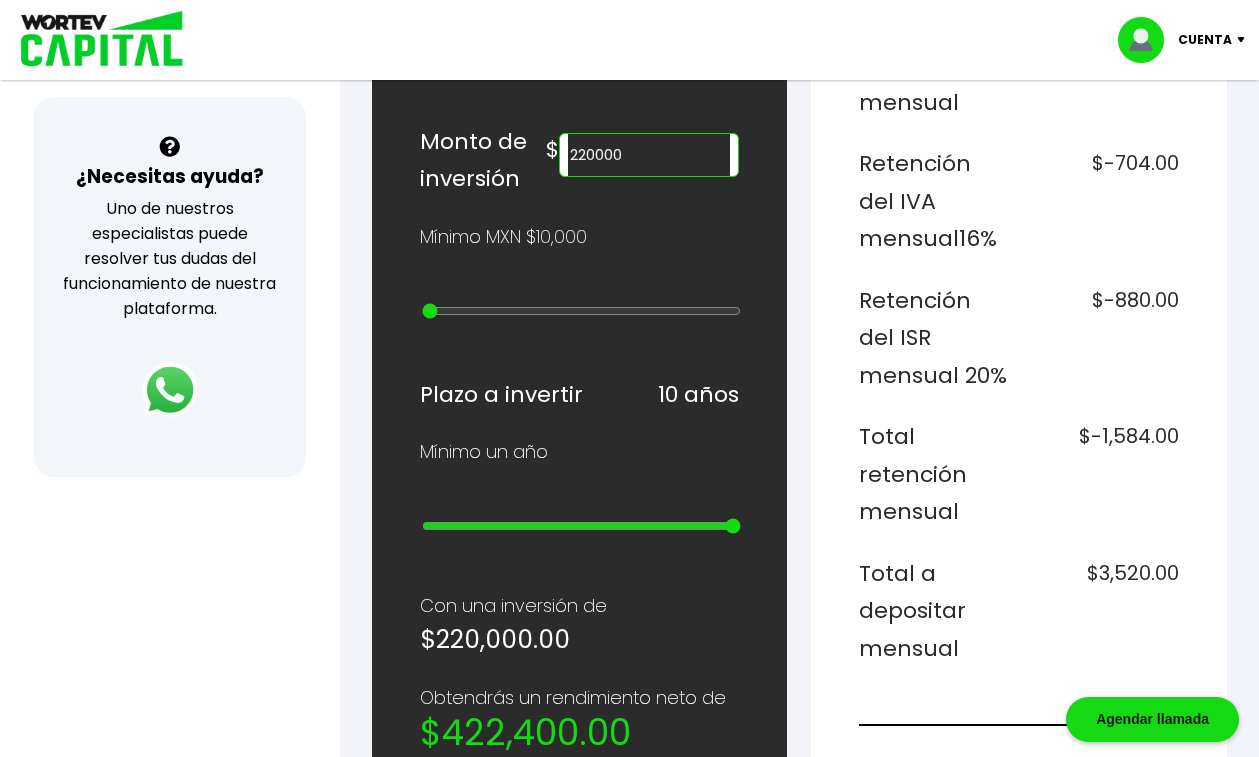 click on "220000" at bounding box center (649, 155) 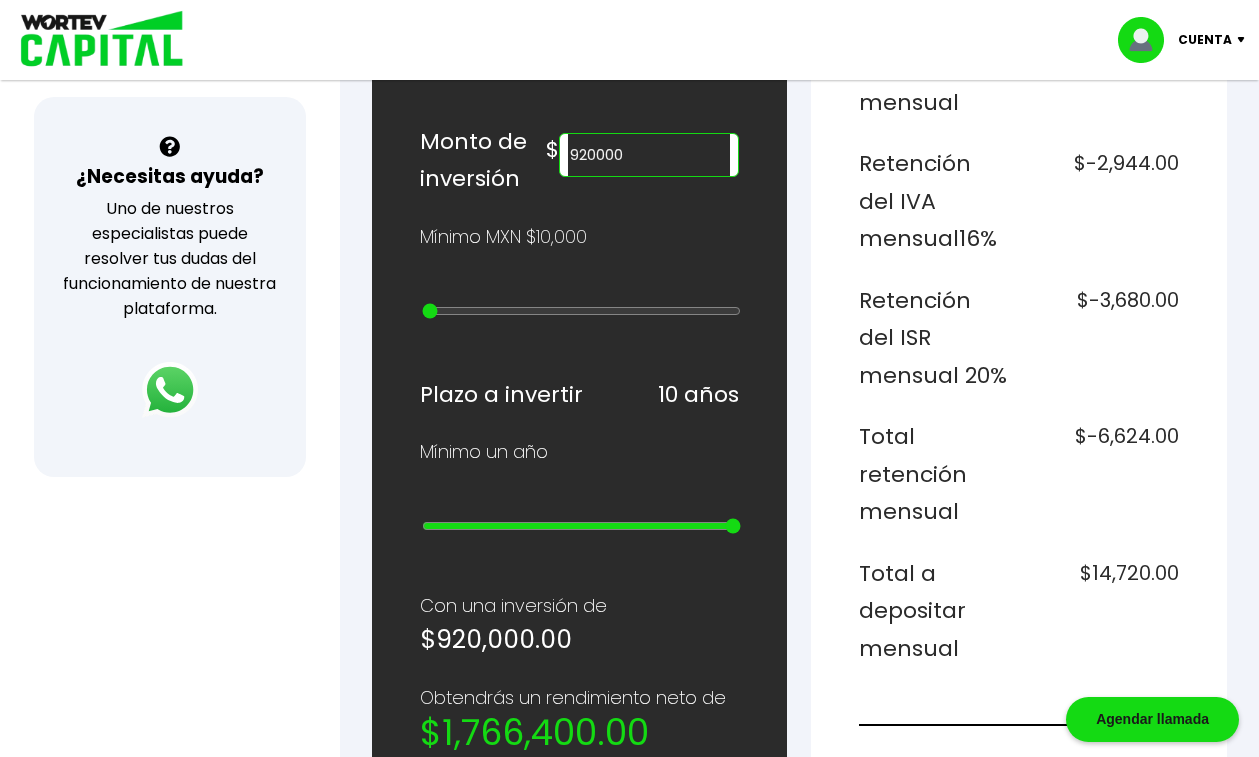 type on "920000" 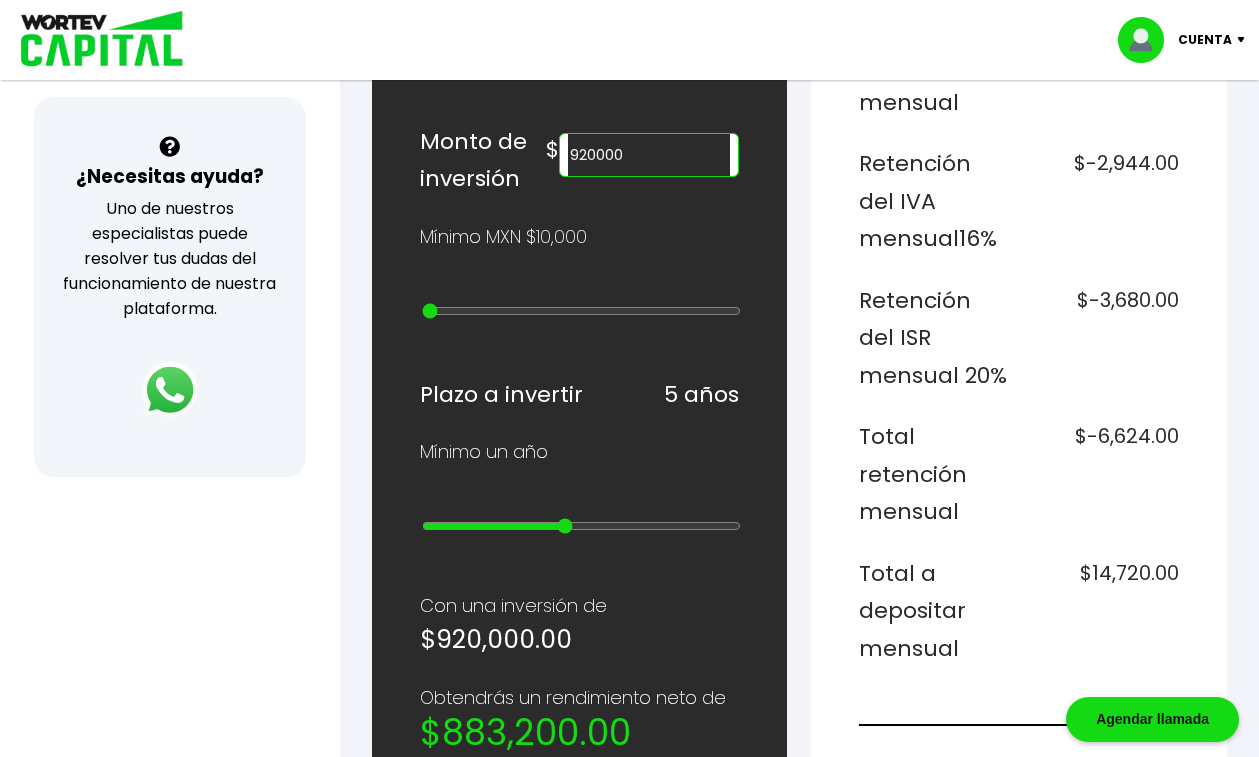 click at bounding box center (582, 526) 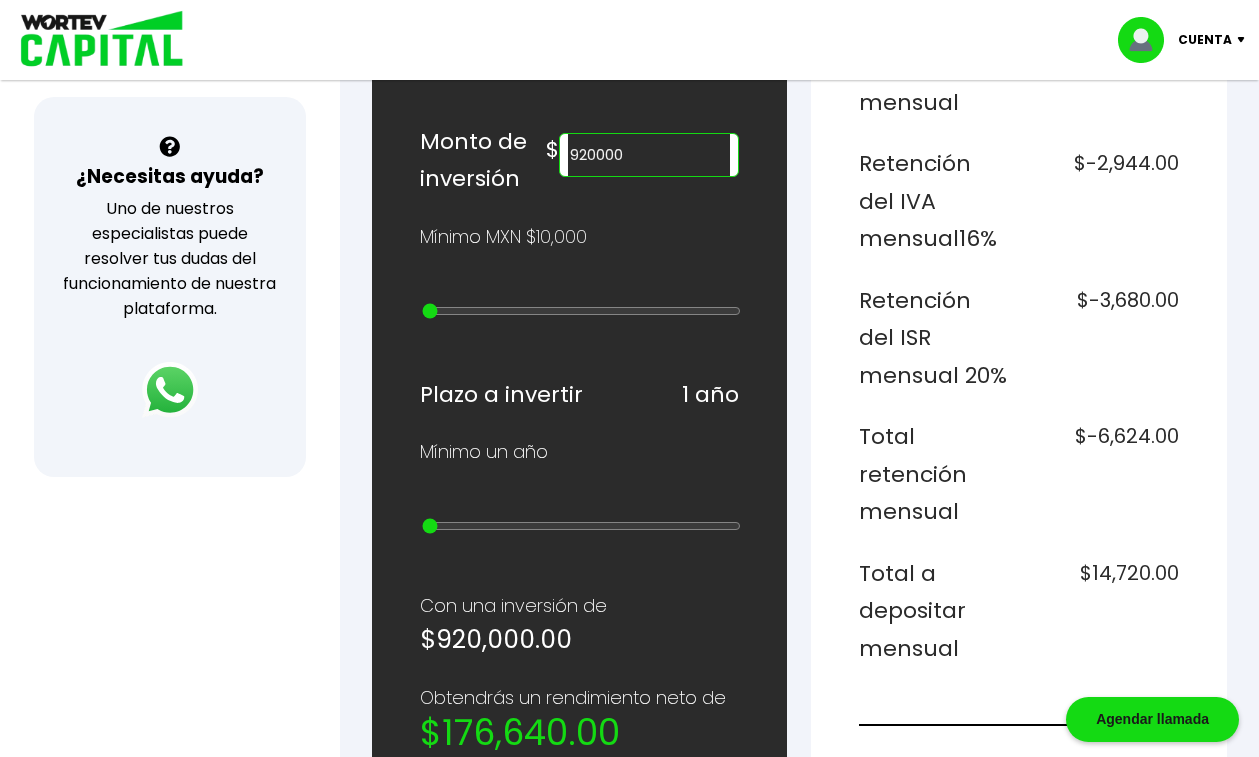 drag, startPoint x: 489, startPoint y: 514, endPoint x: 390, endPoint y: 504, distance: 99.50377 